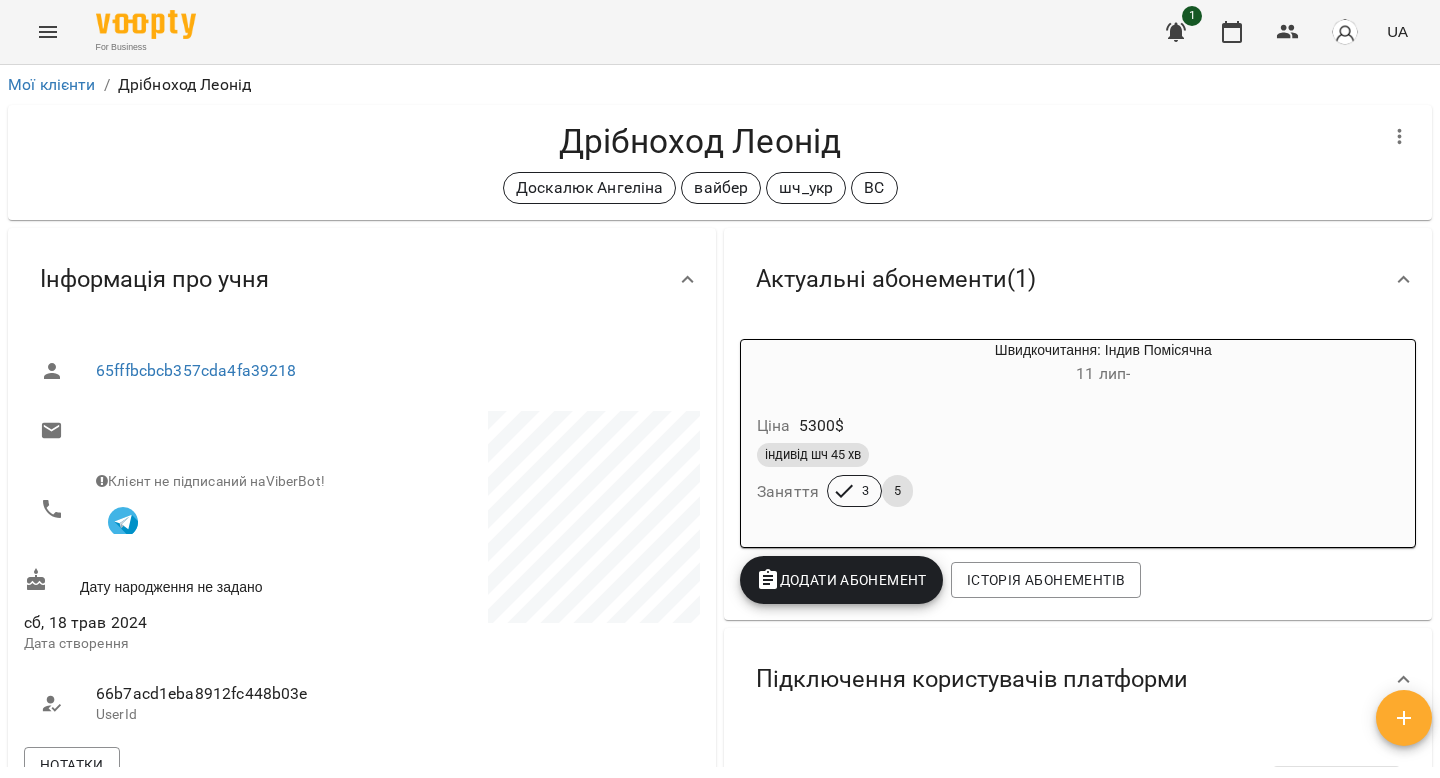 scroll, scrollTop: 0, scrollLeft: 0, axis: both 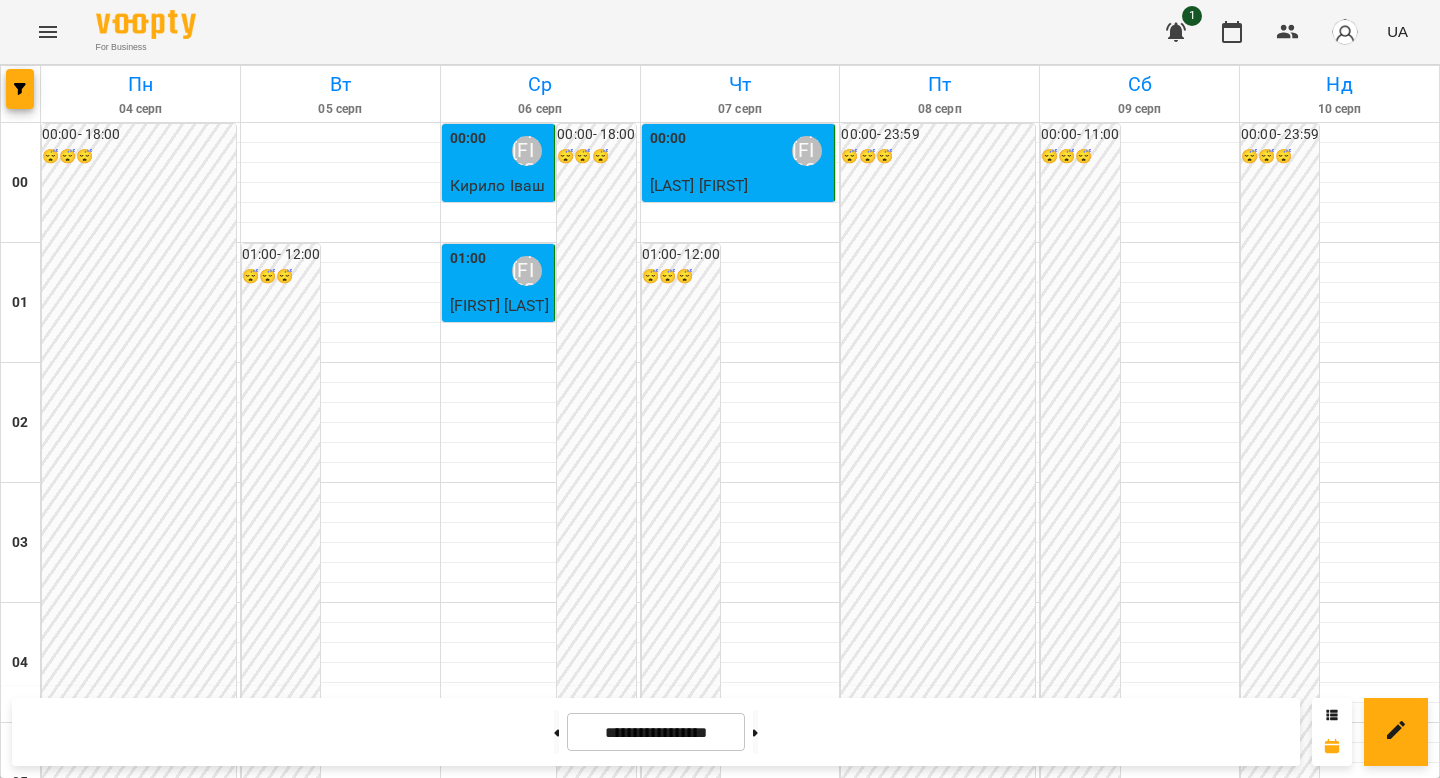 click on "[LAST] [FIRST]" at bounding box center (1207, 1231) 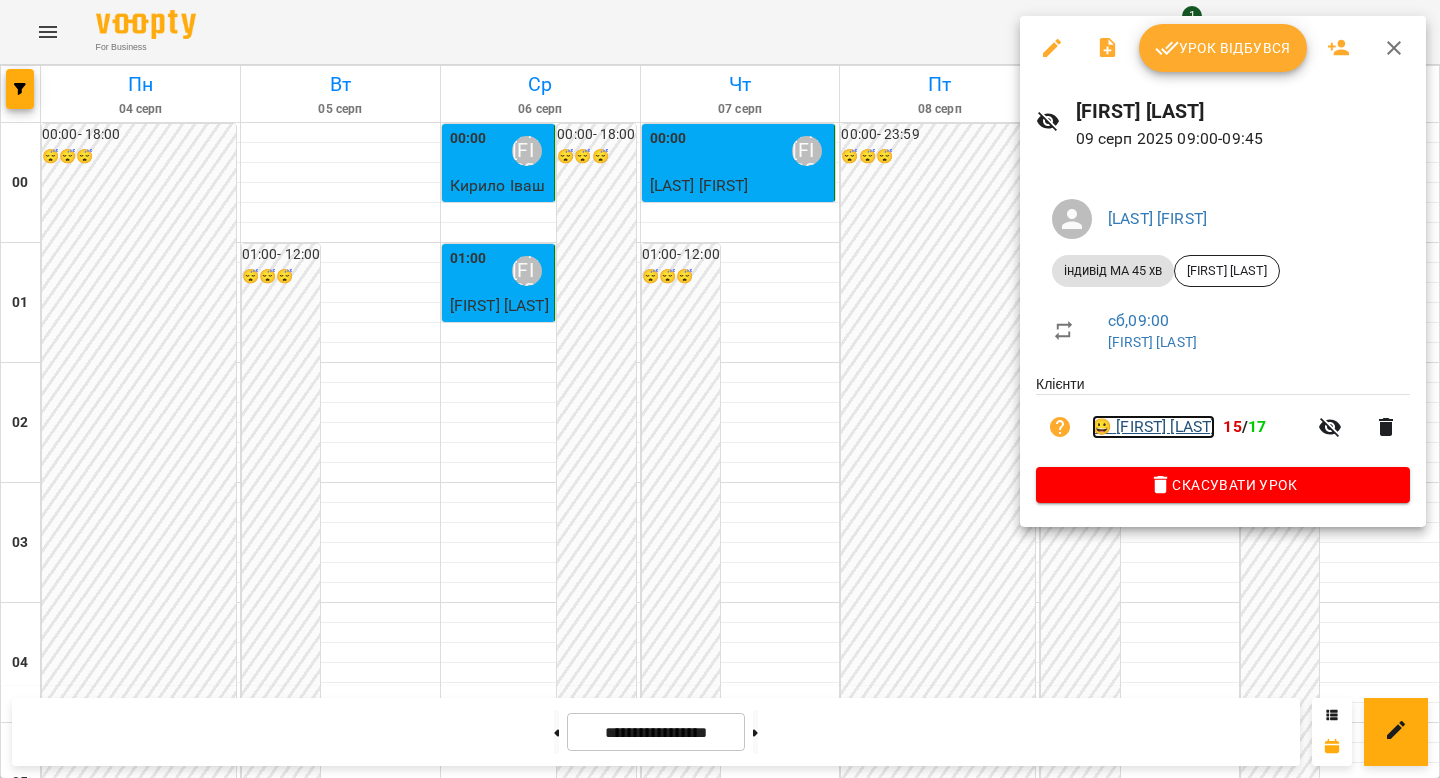 click on "😀   Захарій Савченко" at bounding box center (1153, 427) 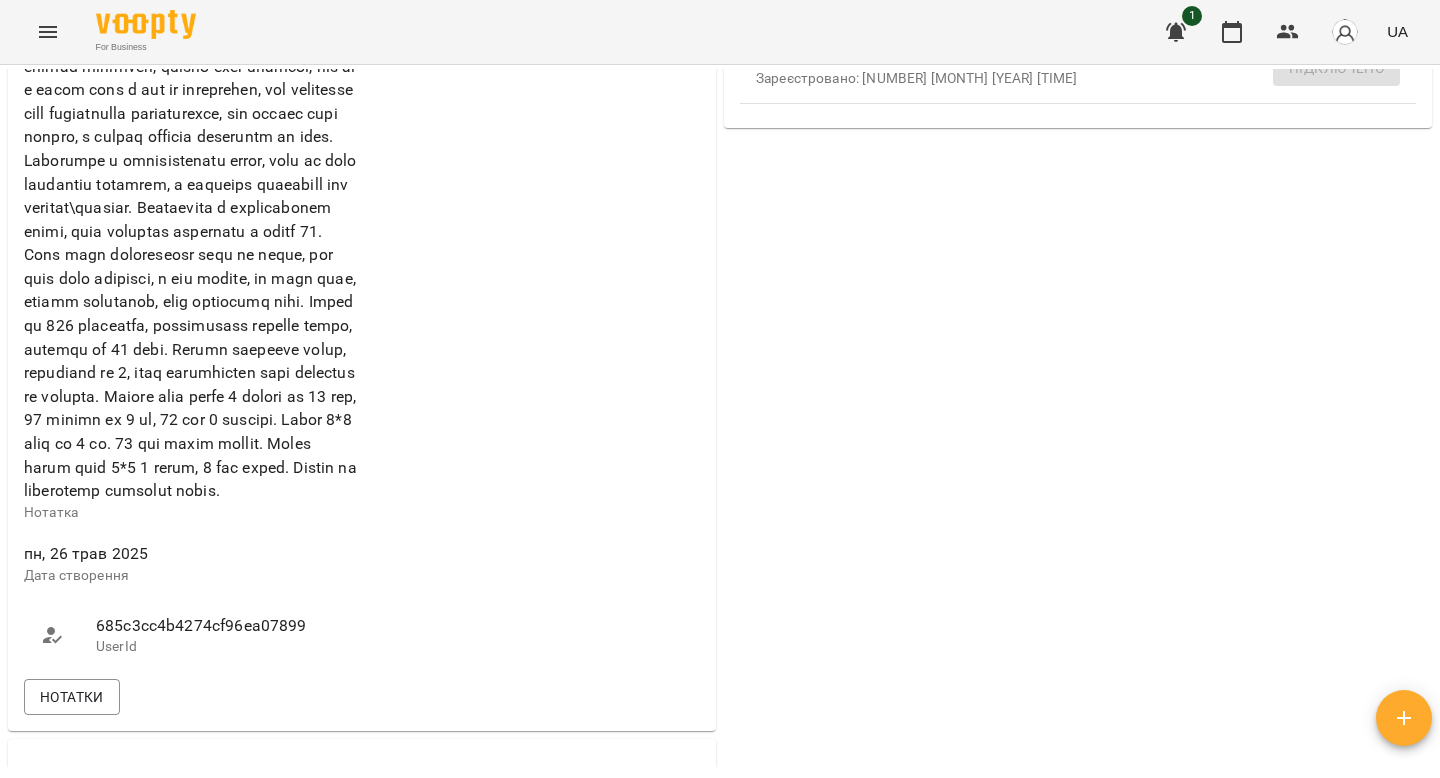 scroll, scrollTop: 772, scrollLeft: 0, axis: vertical 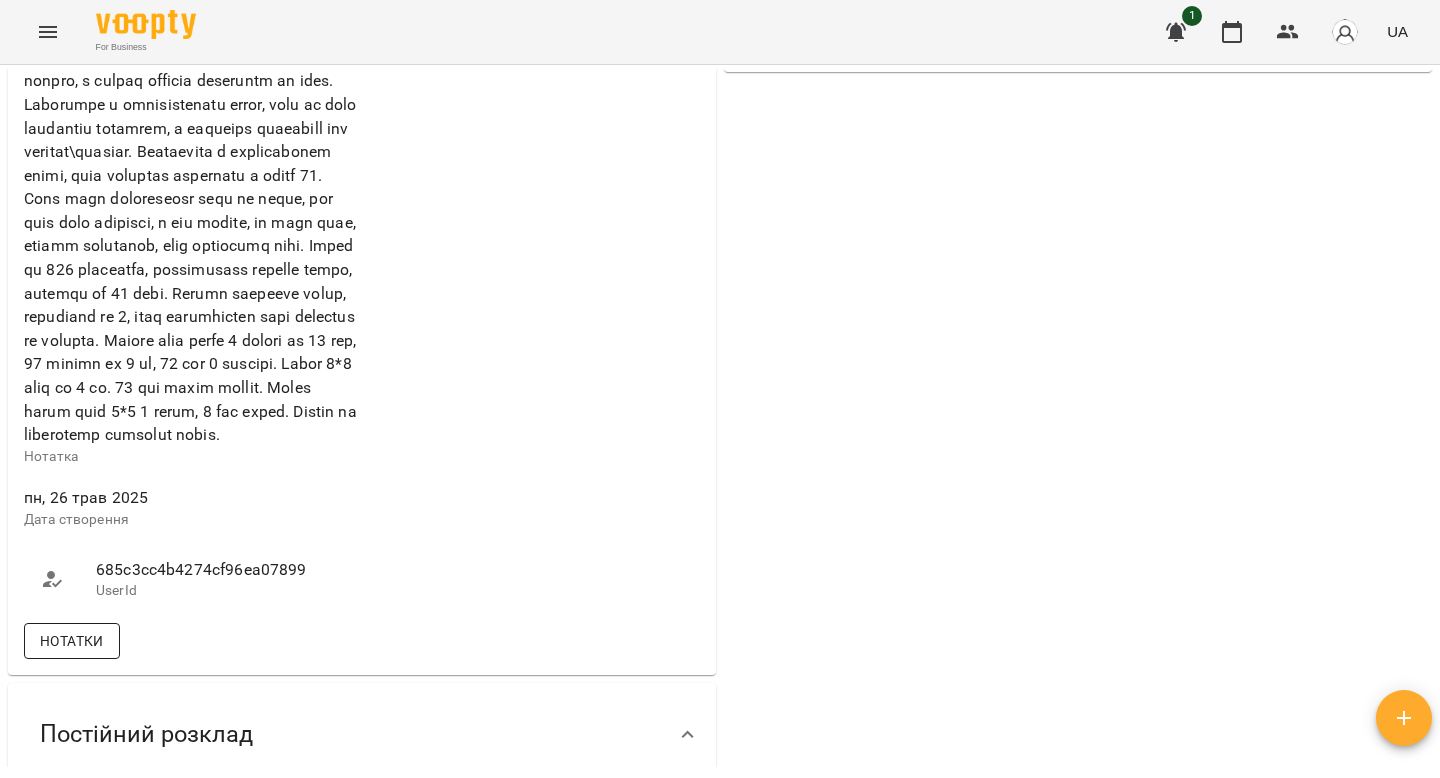 click on "Нотатки" at bounding box center (72, 641) 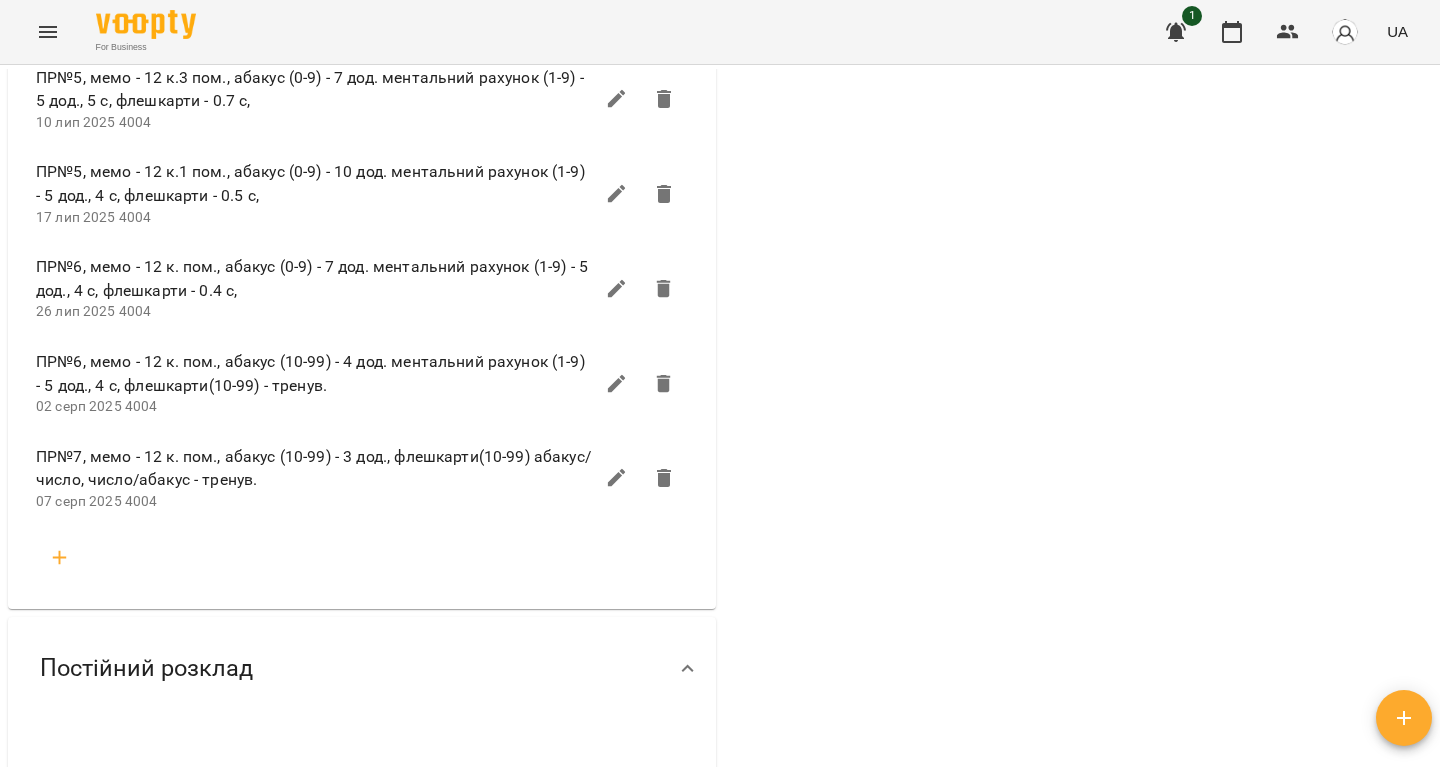 scroll, scrollTop: 2073, scrollLeft: 0, axis: vertical 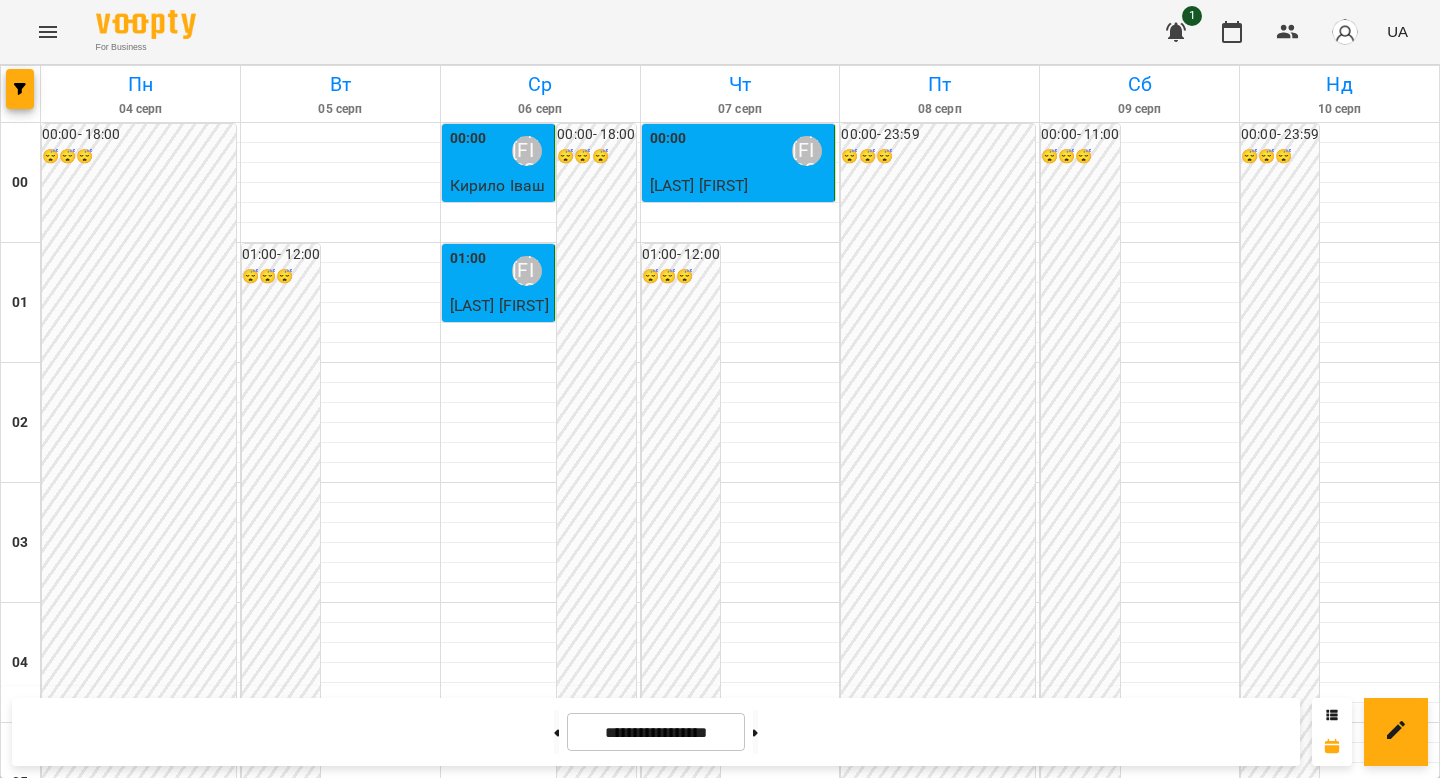 click on "[LAST] [FIRST]" at bounding box center [1207, 1351] 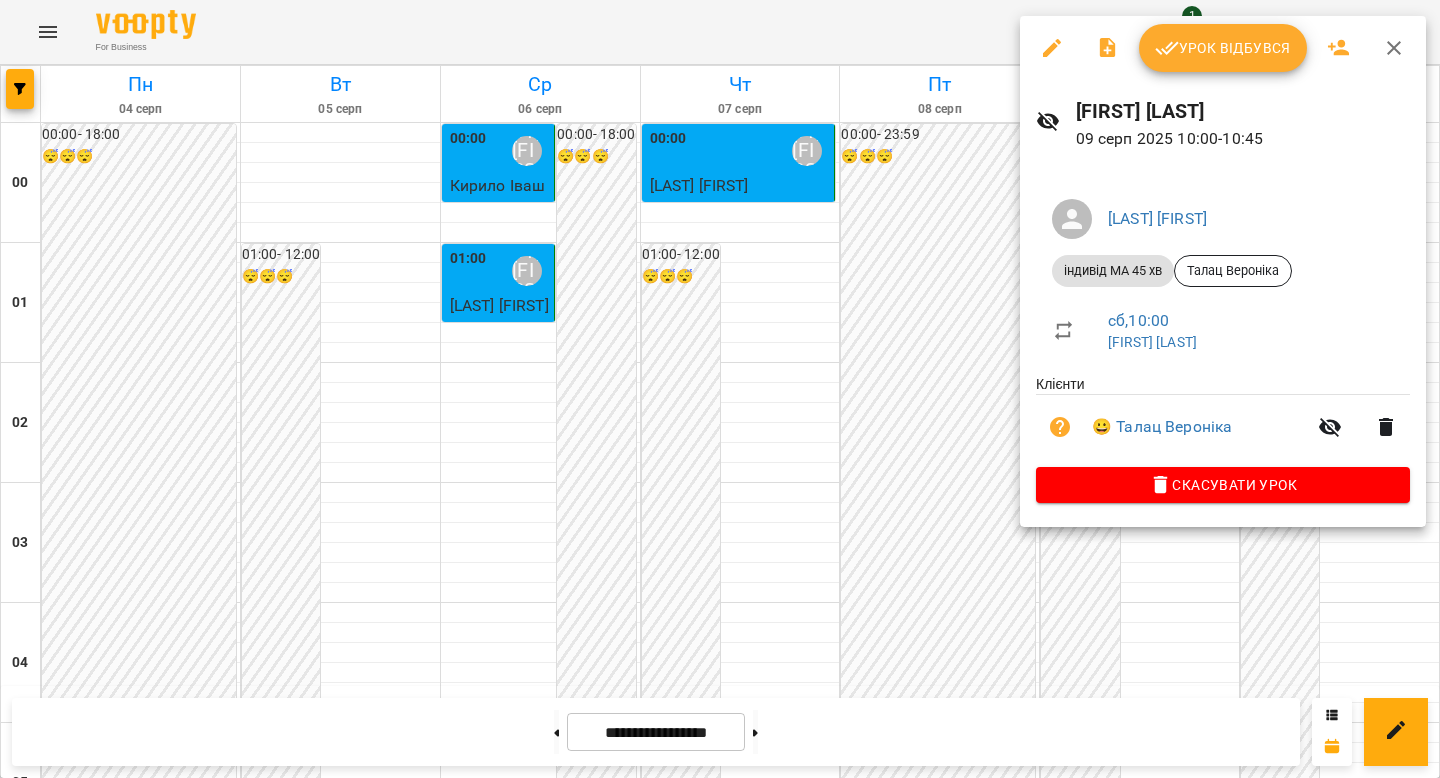 click on "😀   Талац Вероніка" at bounding box center (1223, 427) 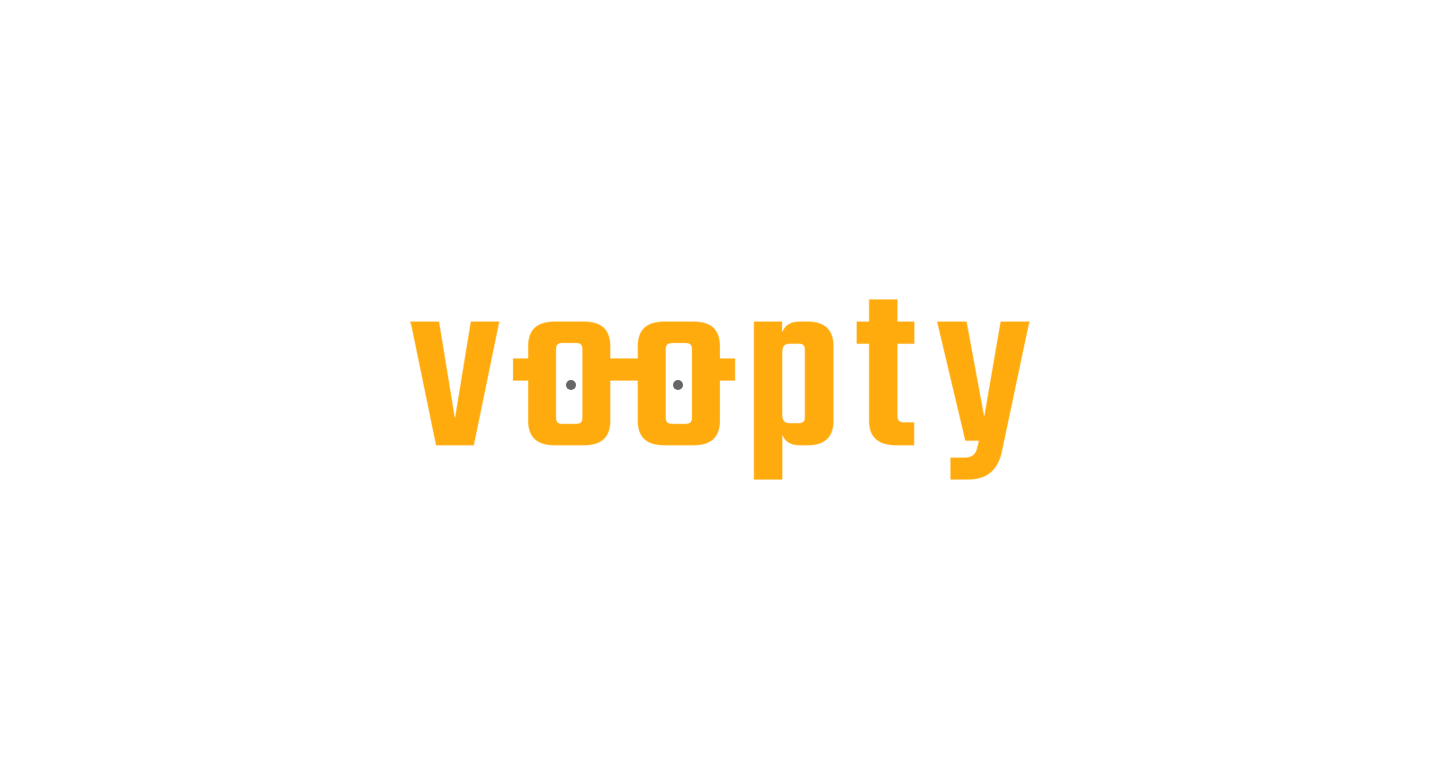 scroll, scrollTop: 0, scrollLeft: 0, axis: both 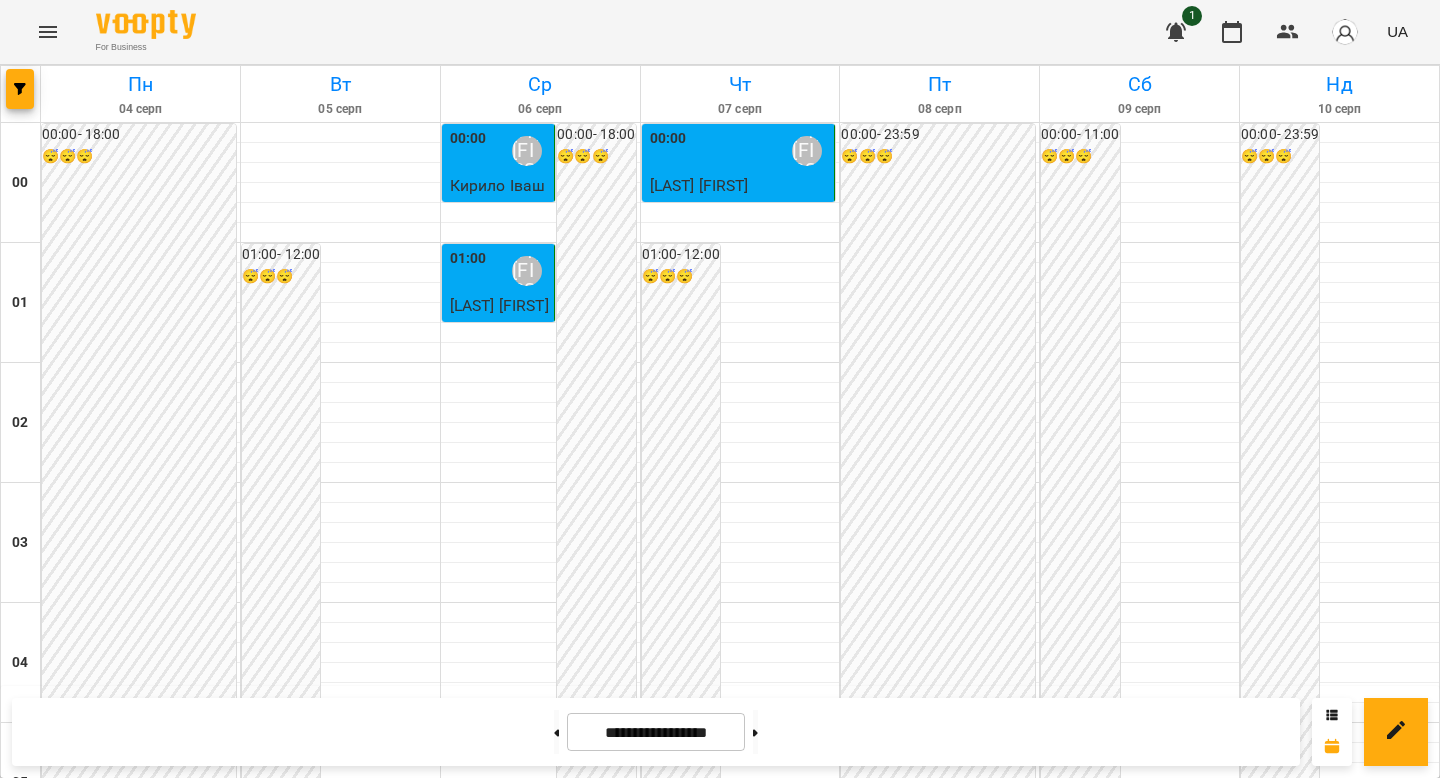 click on "[LAST] [NAME]" at bounding box center (1207, 1351) 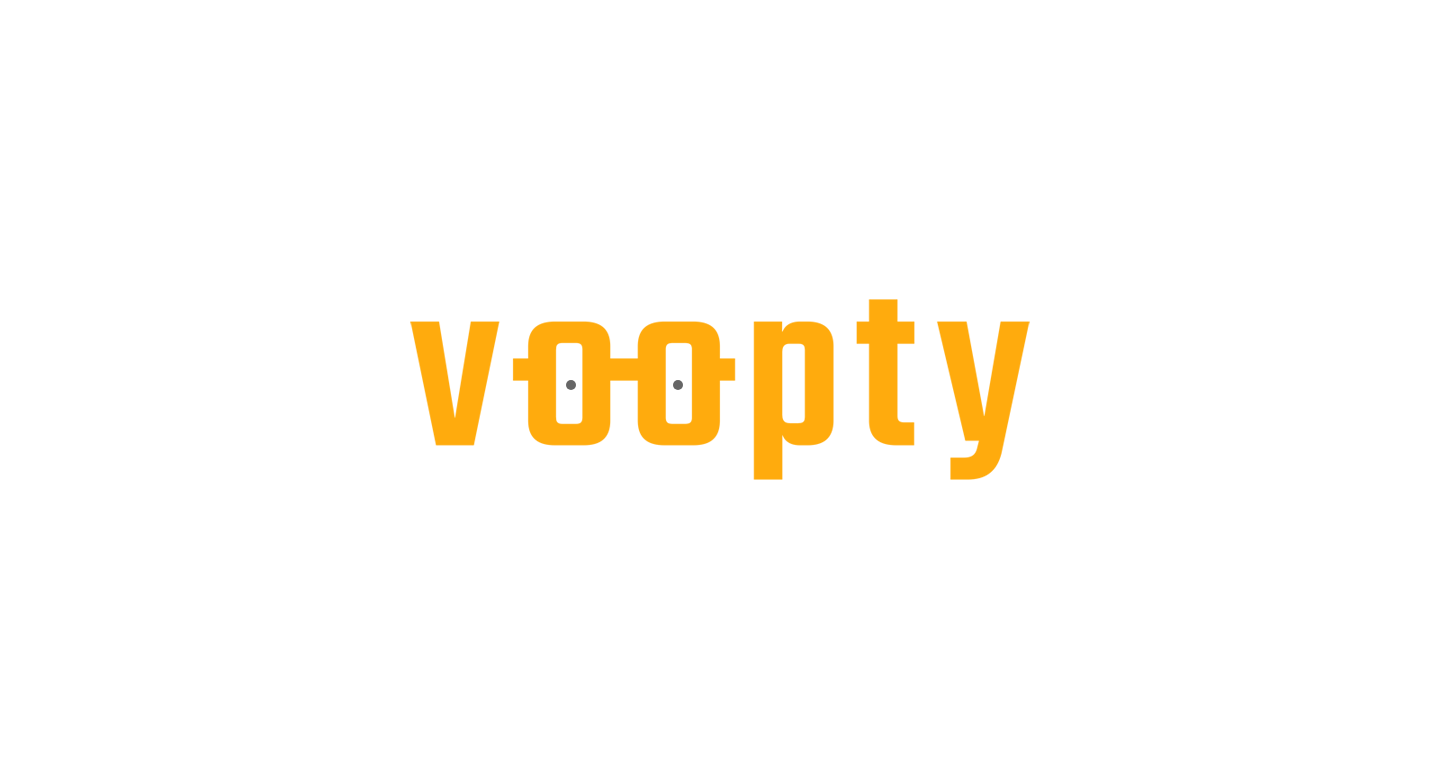 scroll, scrollTop: 0, scrollLeft: 0, axis: both 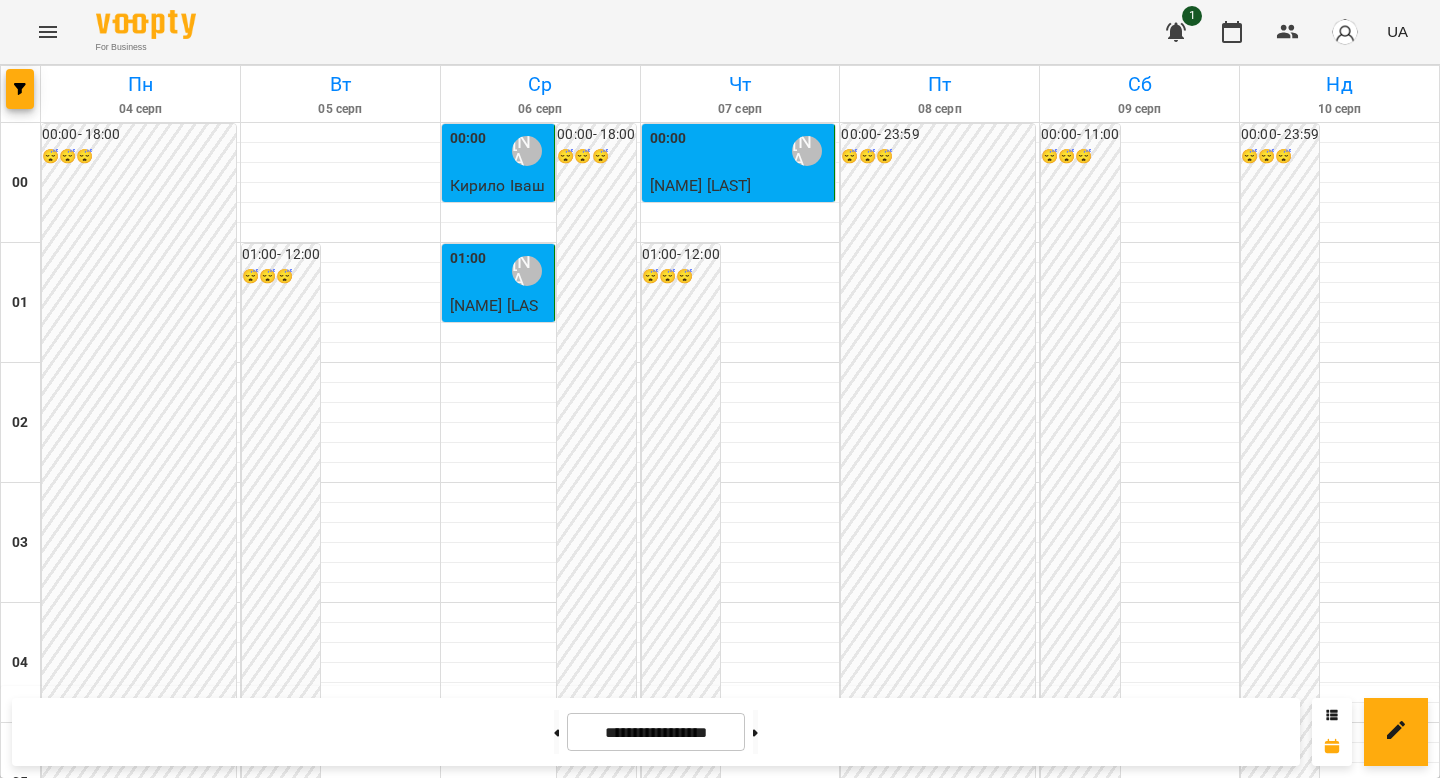 click on "[LAST] [NAME]" at bounding box center [1207, 1351] 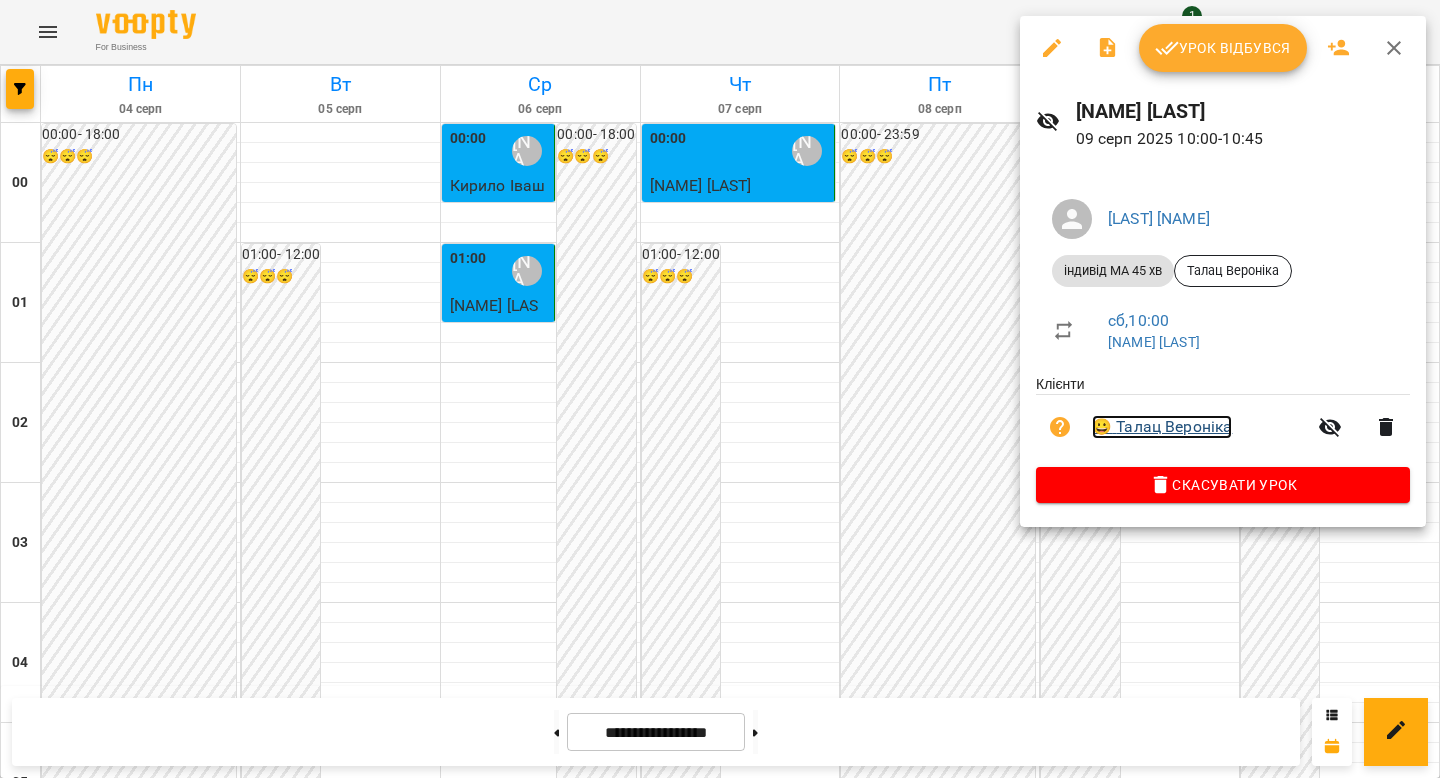 click on "😀   [NAME] [LAST]" at bounding box center (1223, 427) 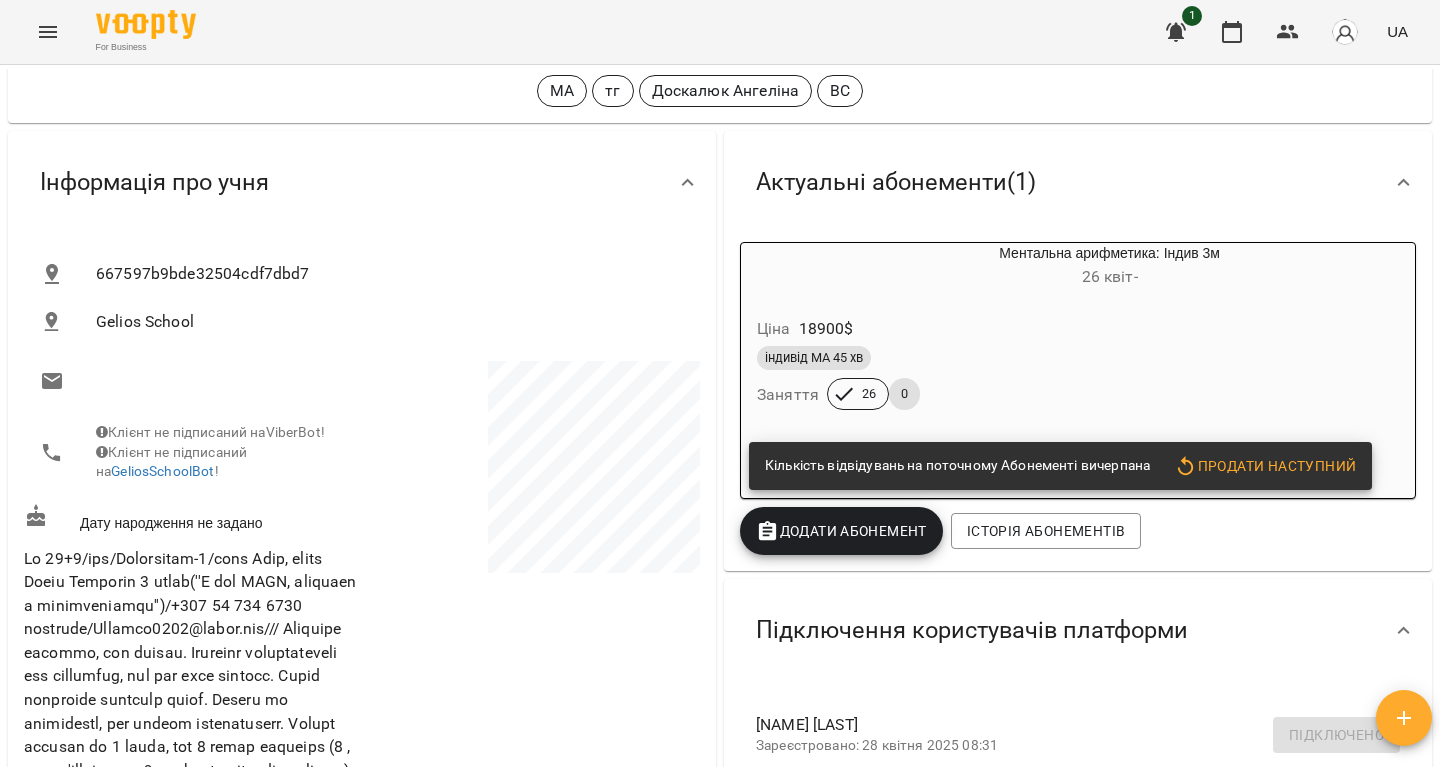 scroll, scrollTop: 96, scrollLeft: 0, axis: vertical 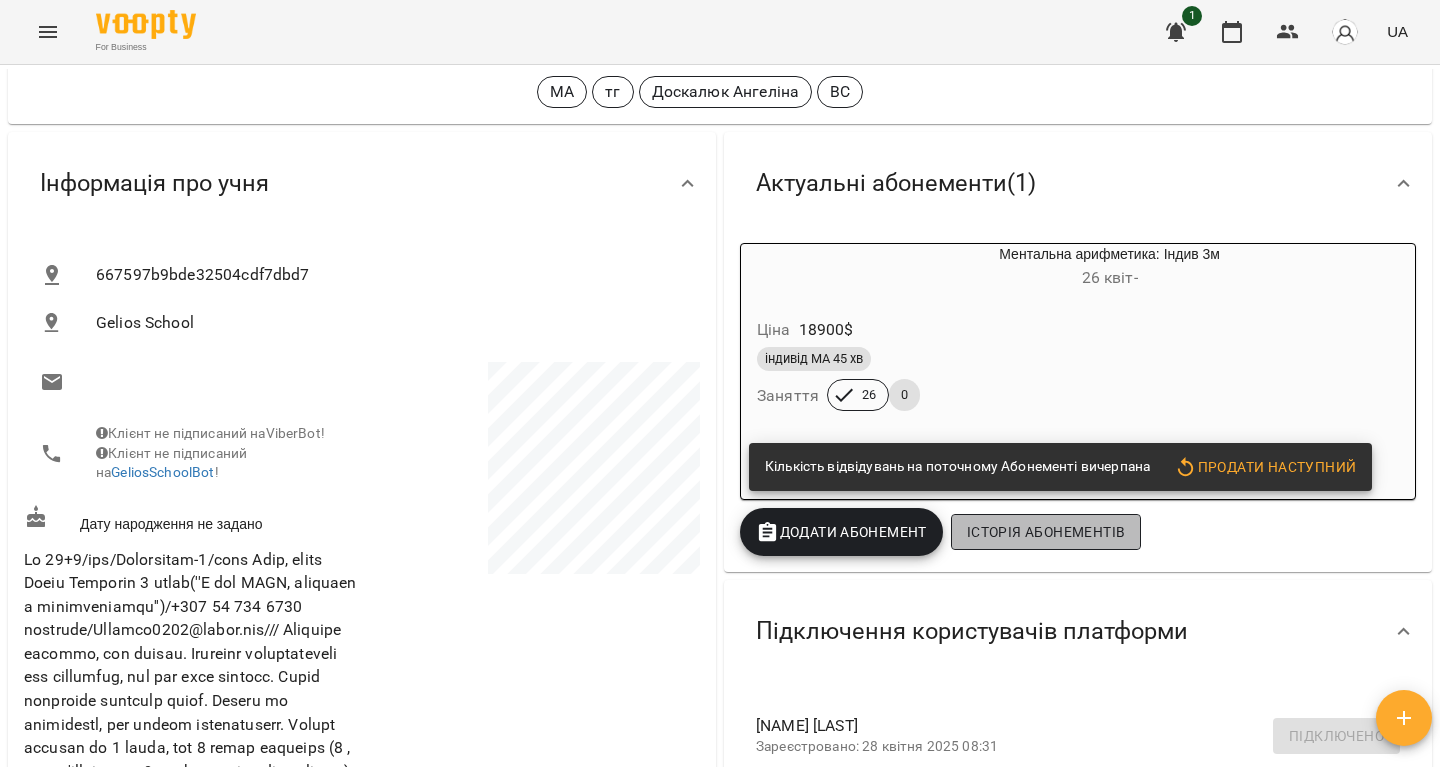 click on "Історія абонементів" at bounding box center (1046, 532) 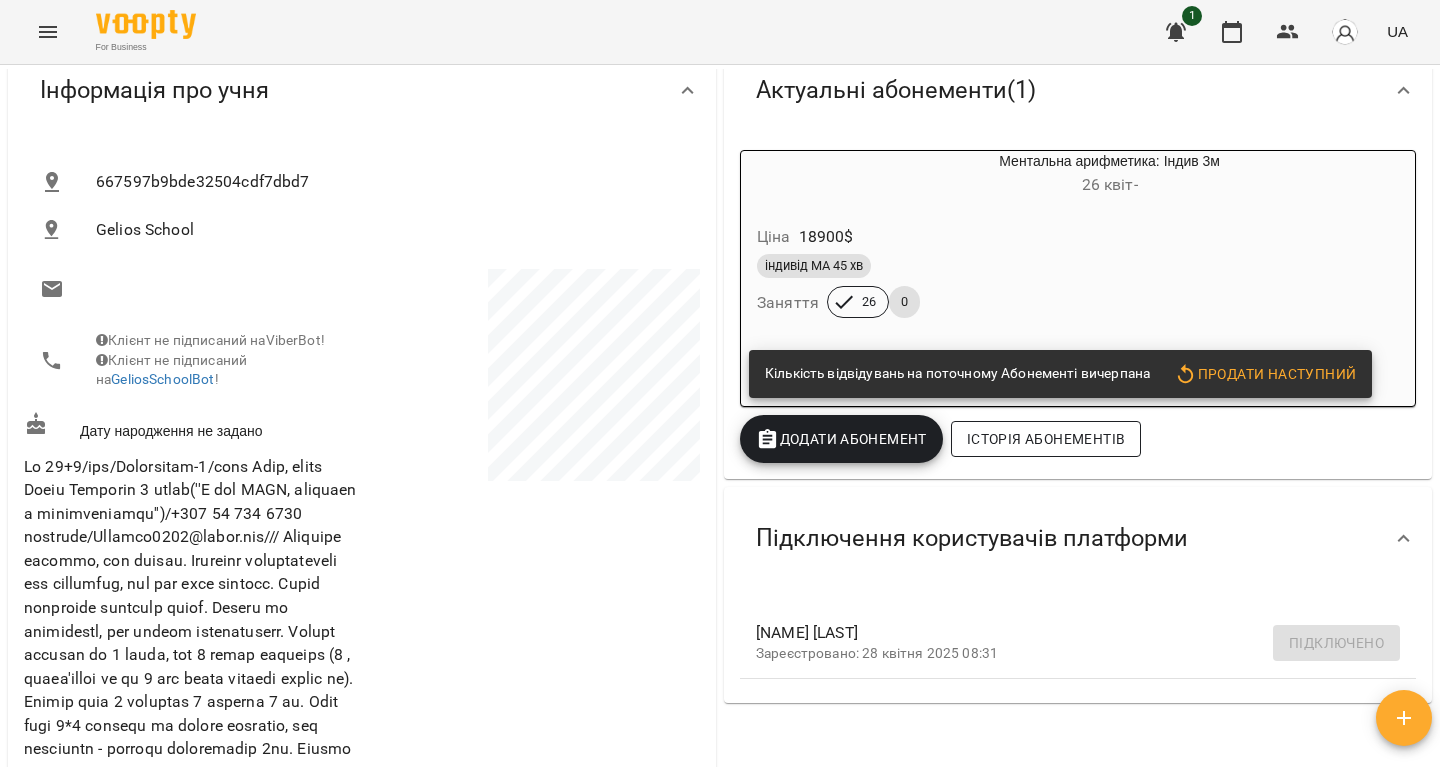 scroll, scrollTop: 930, scrollLeft: 0, axis: vertical 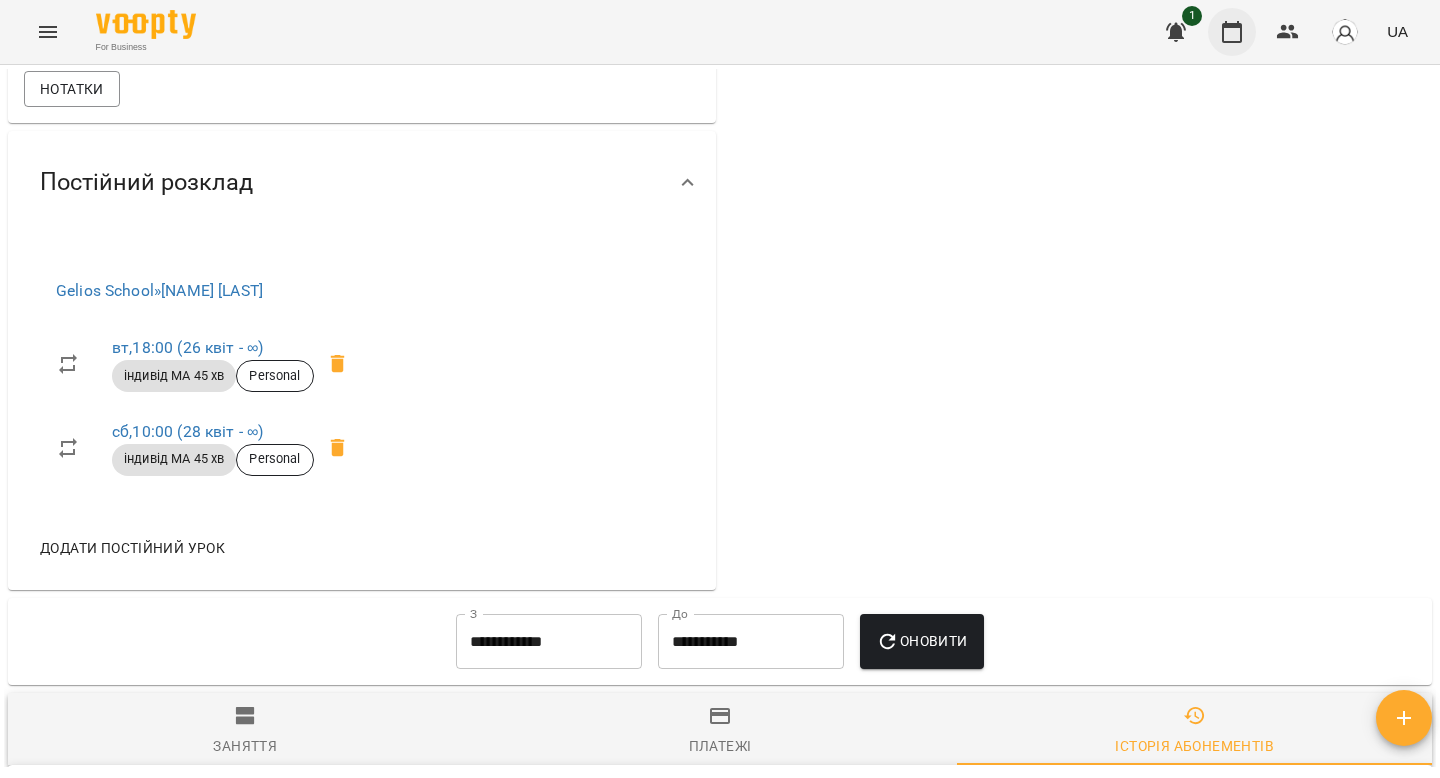 click 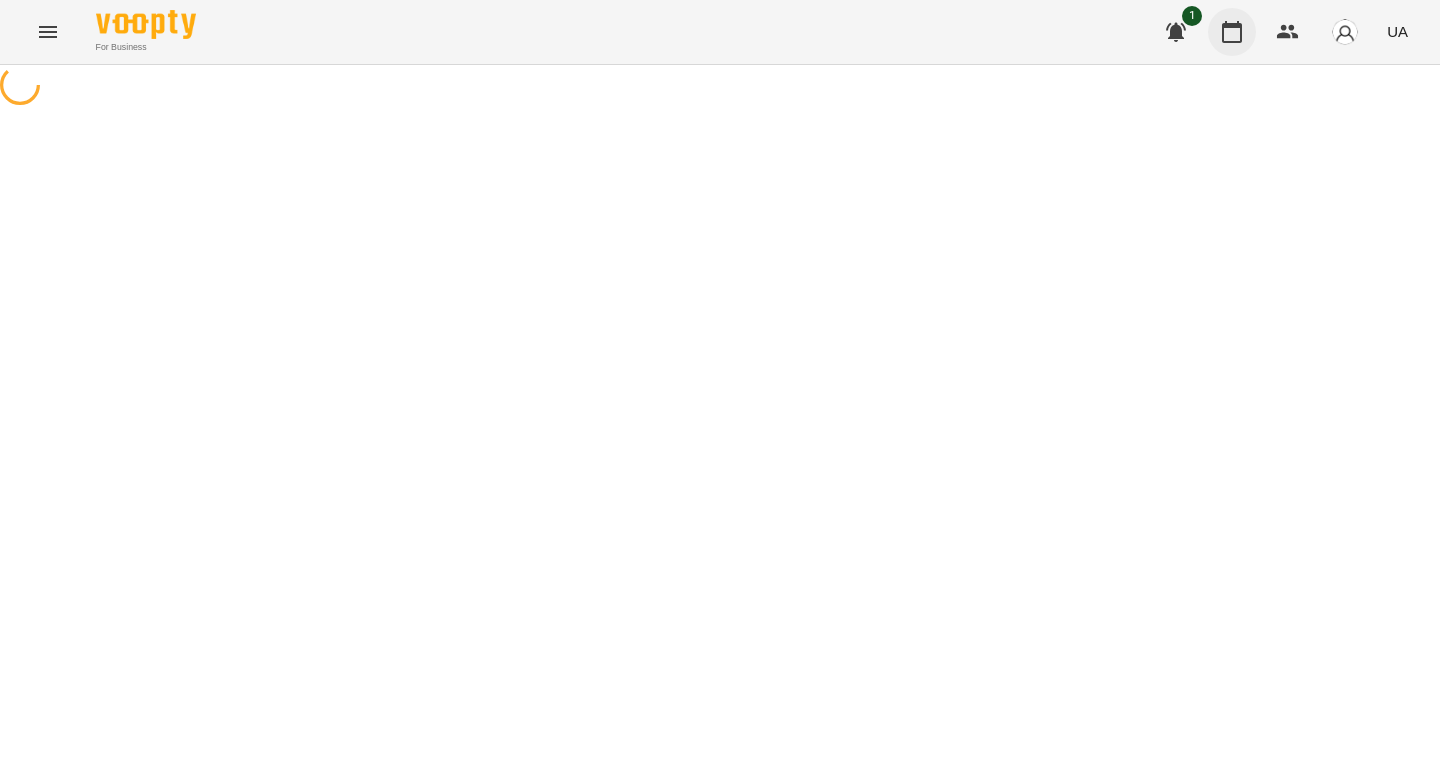 scroll, scrollTop: 0, scrollLeft: 0, axis: both 